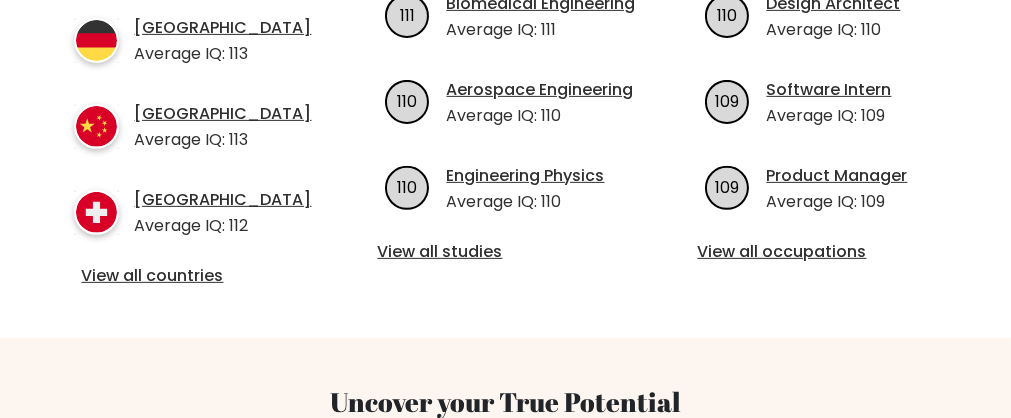 scroll, scrollTop: 1014, scrollLeft: 0, axis: vertical 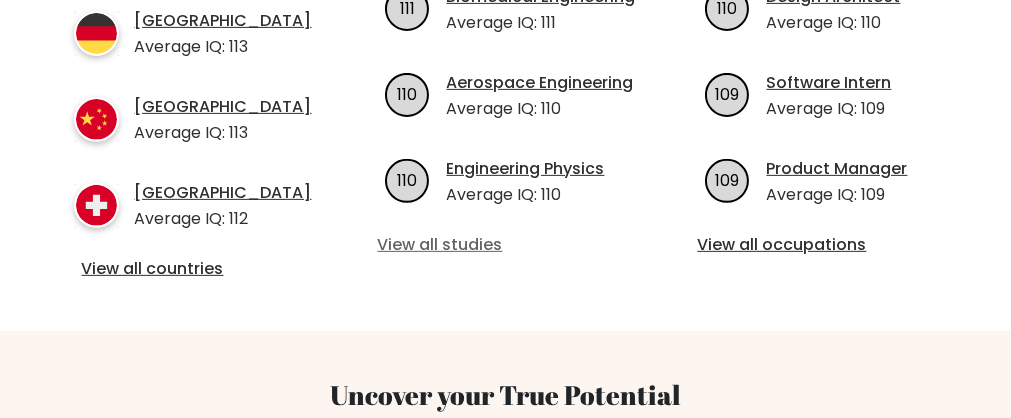 click on "View all studies" at bounding box center (505, 245) 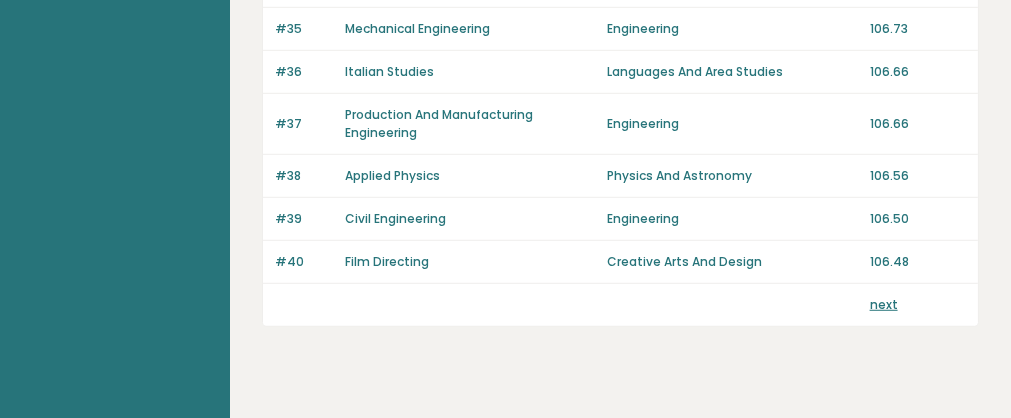 scroll, scrollTop: 1765, scrollLeft: 0, axis: vertical 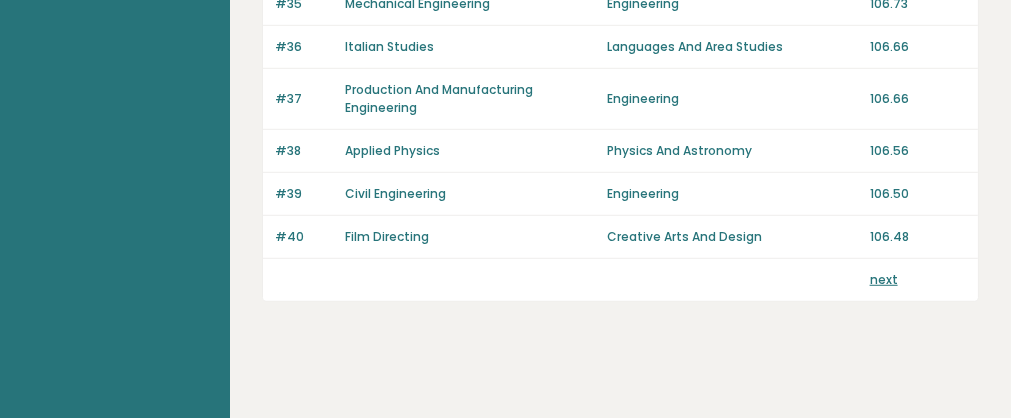 click on "next" at bounding box center [884, 279] 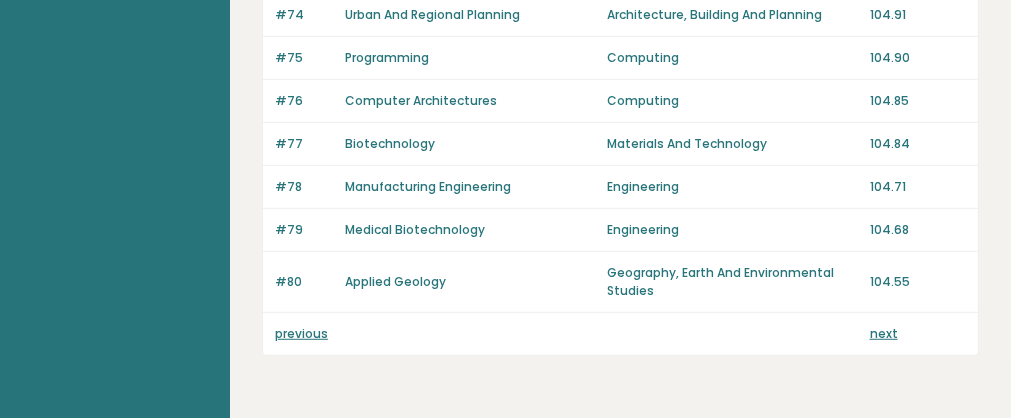 scroll, scrollTop: 1729, scrollLeft: 0, axis: vertical 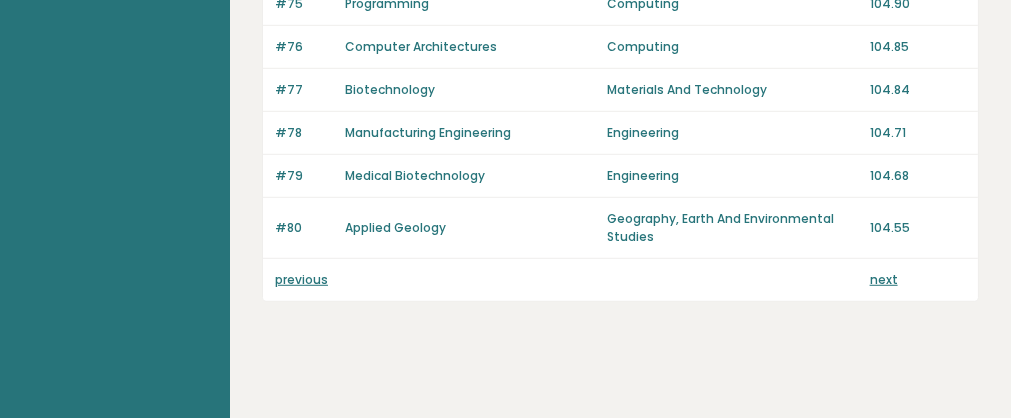 click on "next" at bounding box center (884, 279) 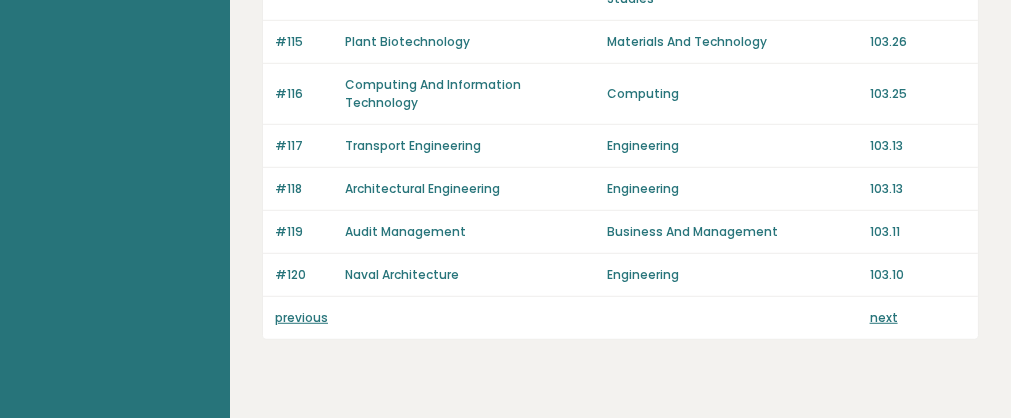 scroll, scrollTop: 1765, scrollLeft: 0, axis: vertical 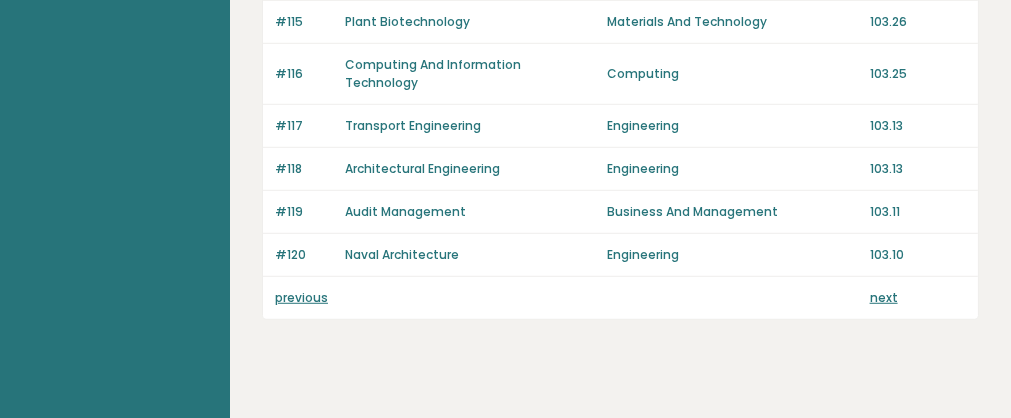 click on "next" at bounding box center (884, 297) 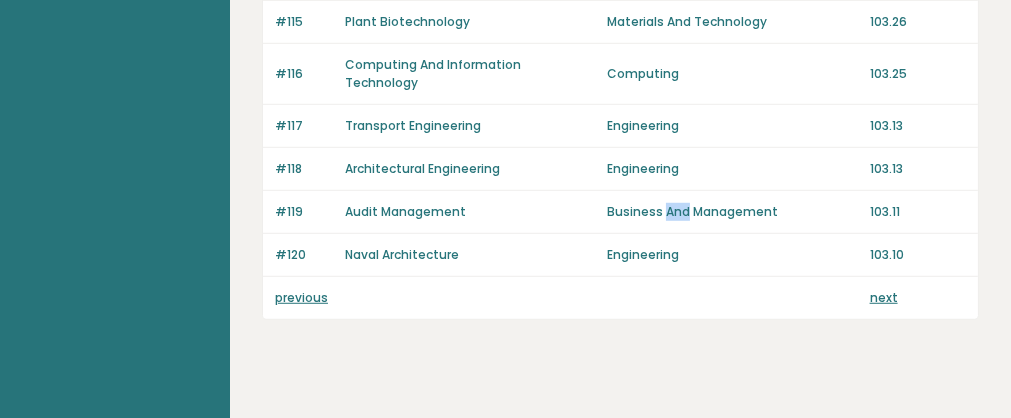 click on "Business And Management" at bounding box center [732, 212] 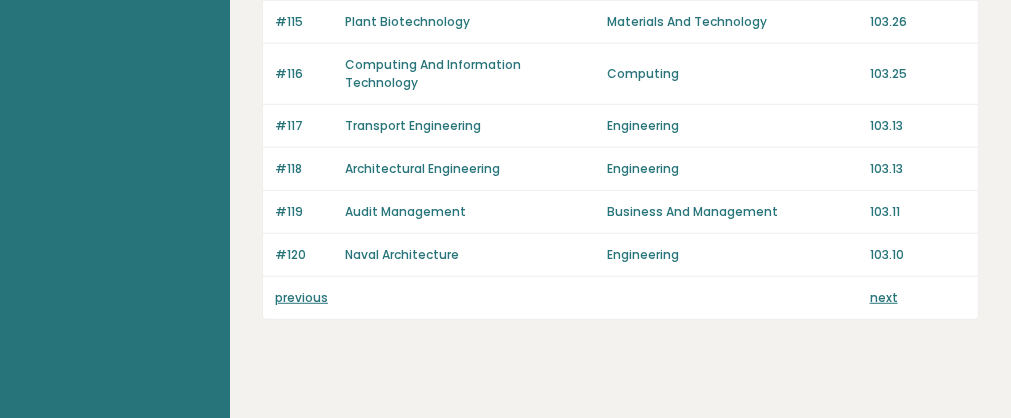 click on "next" at bounding box center [884, 297] 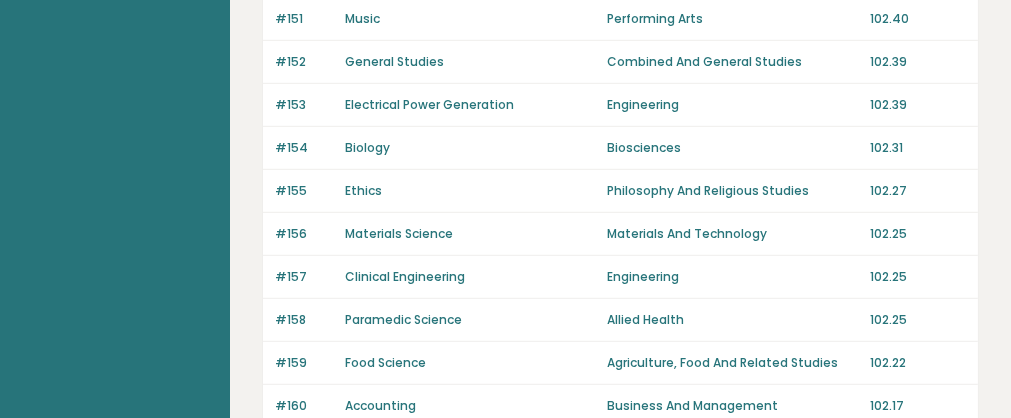 scroll, scrollTop: 1801, scrollLeft: 0, axis: vertical 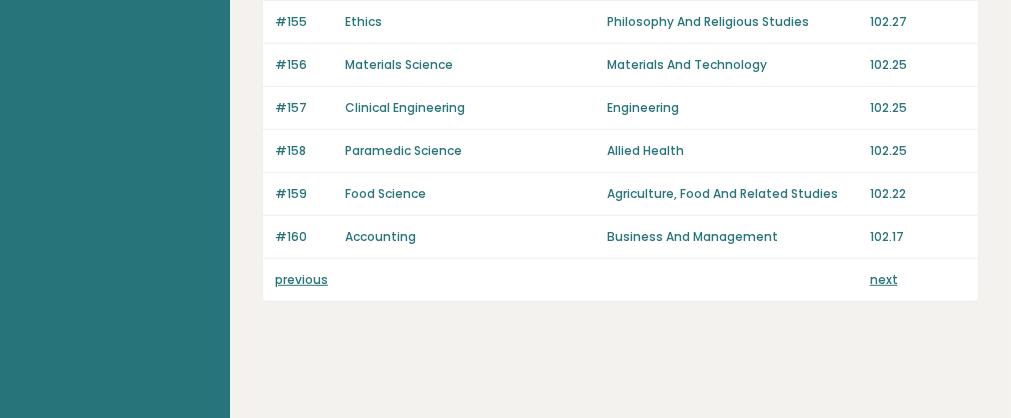 click on "next" at bounding box center (884, 279) 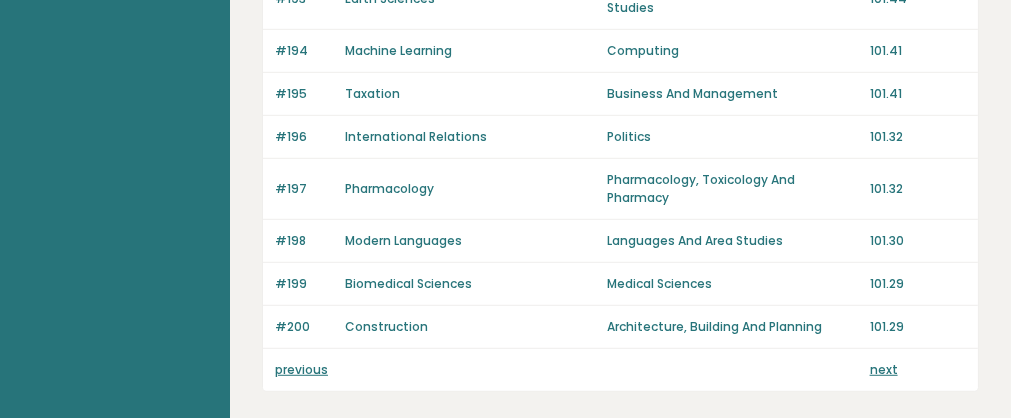 scroll, scrollTop: 1747, scrollLeft: 0, axis: vertical 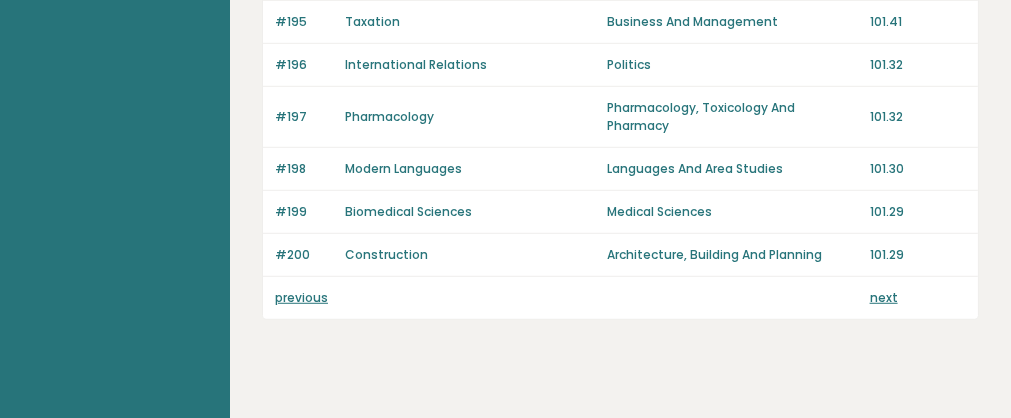 click on "next" at bounding box center (884, 297) 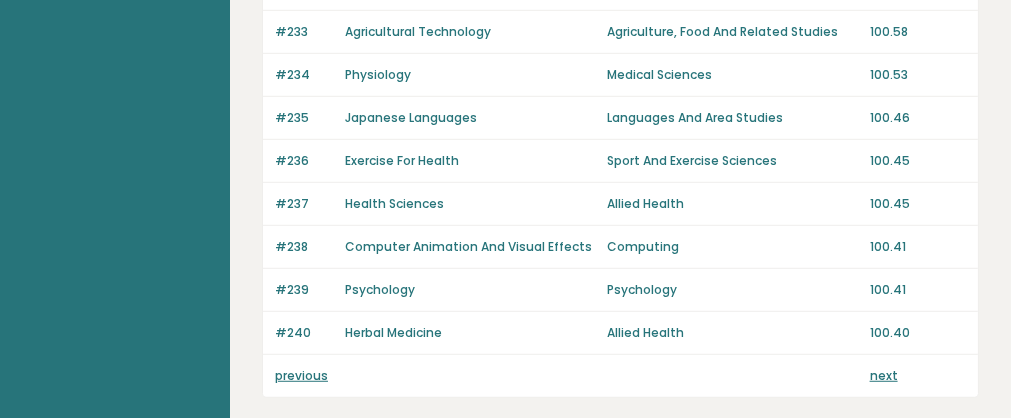 scroll, scrollTop: 1747, scrollLeft: 0, axis: vertical 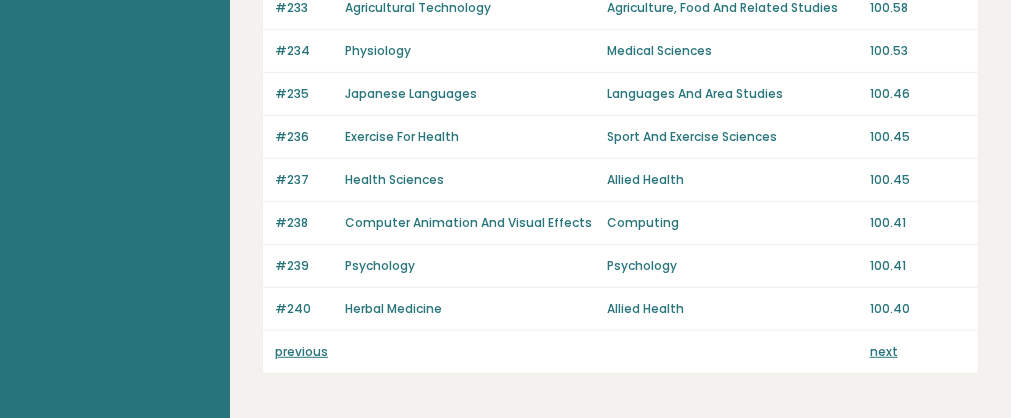 click on "next" at bounding box center [884, 351] 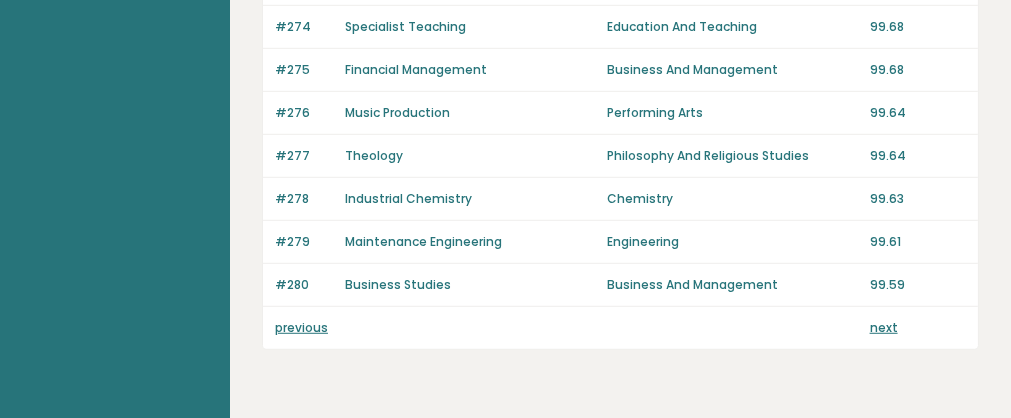 scroll, scrollTop: 1747, scrollLeft: 0, axis: vertical 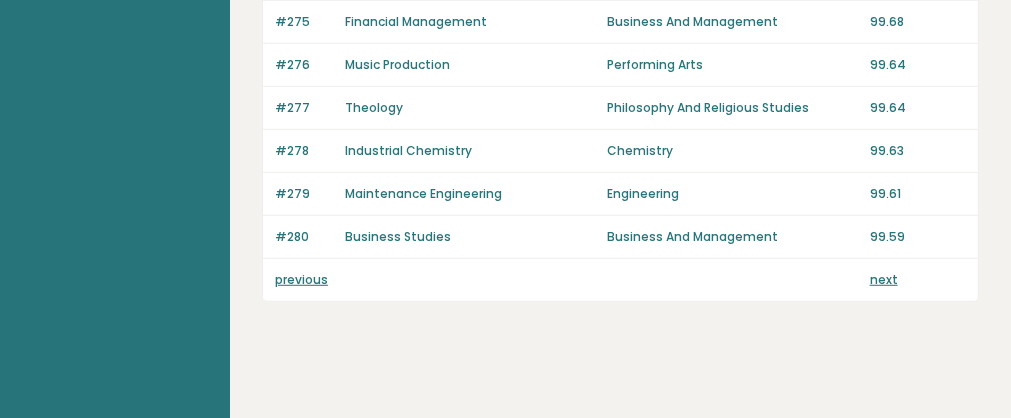 click on "next" at bounding box center (884, 279) 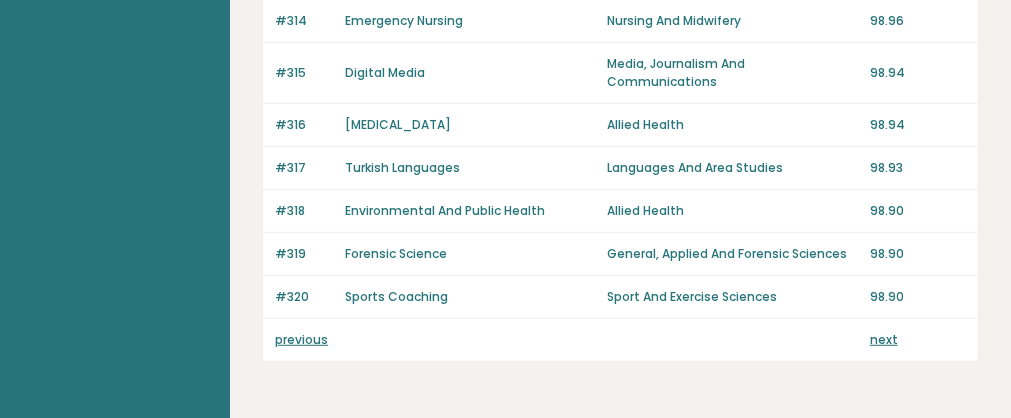 scroll, scrollTop: 1747, scrollLeft: 0, axis: vertical 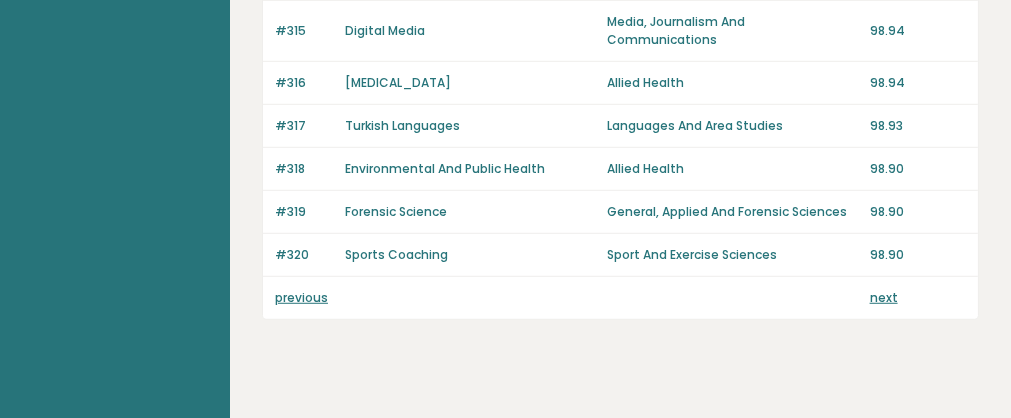 click on "next" at bounding box center (884, 297) 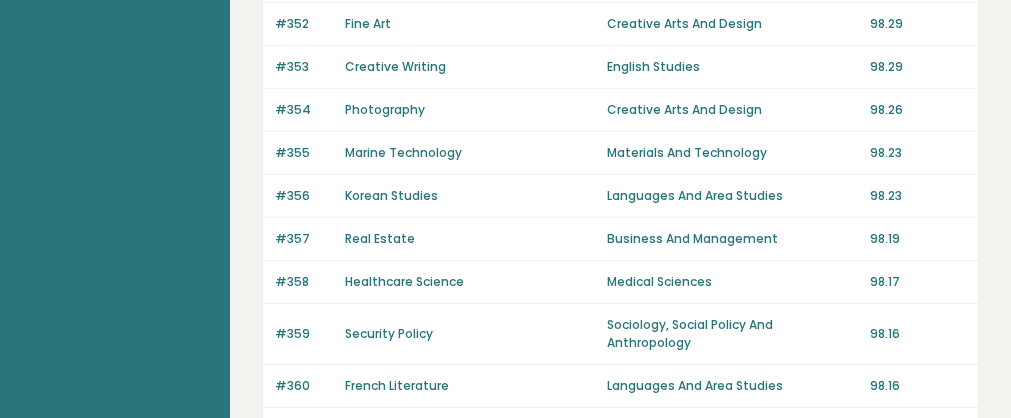 scroll, scrollTop: 1783, scrollLeft: 0, axis: vertical 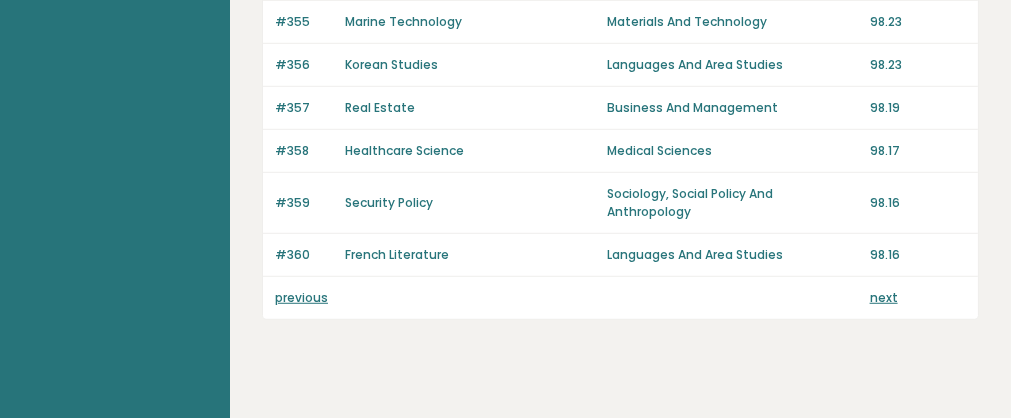 click on "next" at bounding box center [884, 297] 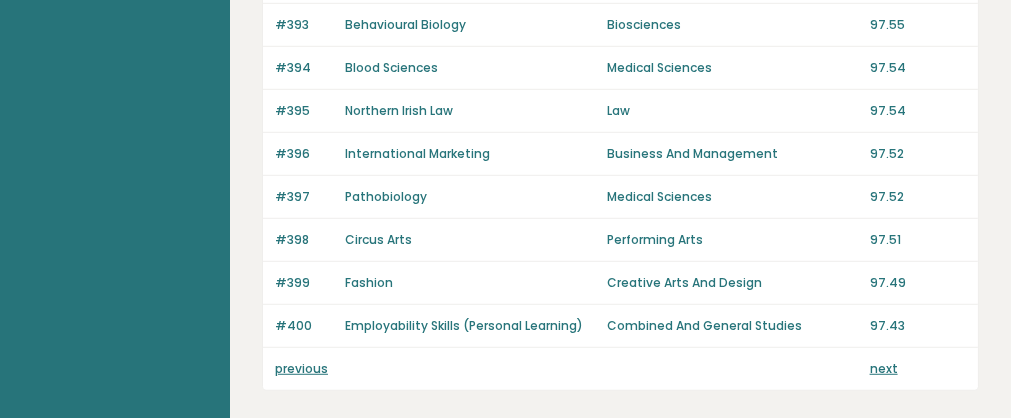 scroll, scrollTop: 1774, scrollLeft: 0, axis: vertical 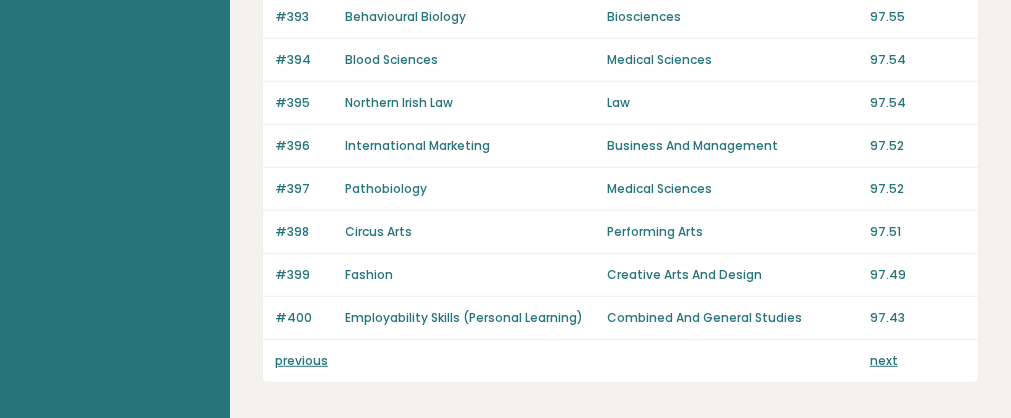 click on "next" at bounding box center [884, 360] 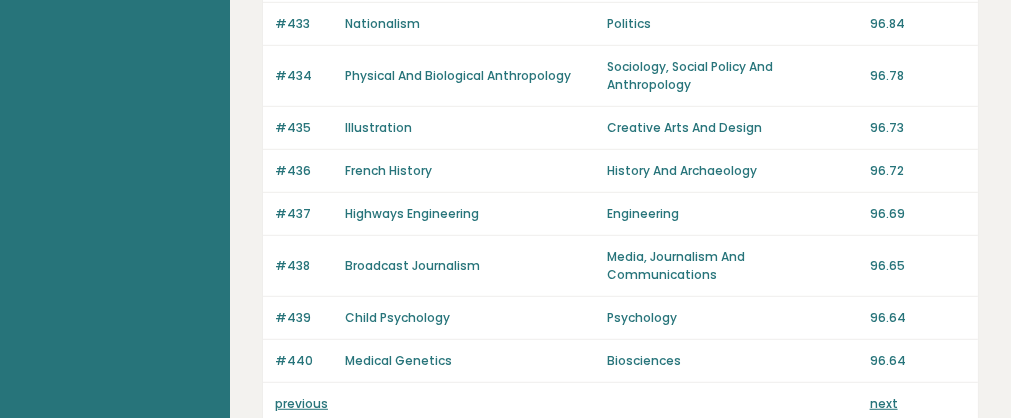 scroll, scrollTop: 1765, scrollLeft: 0, axis: vertical 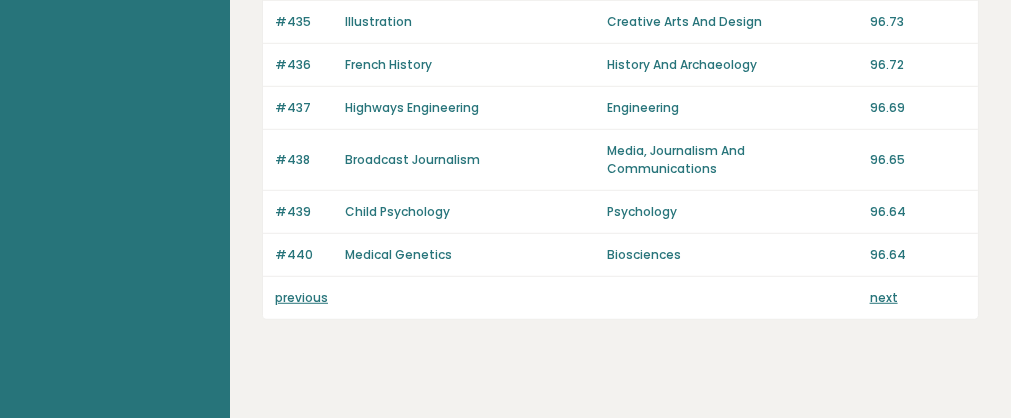 click on "next" at bounding box center (884, 297) 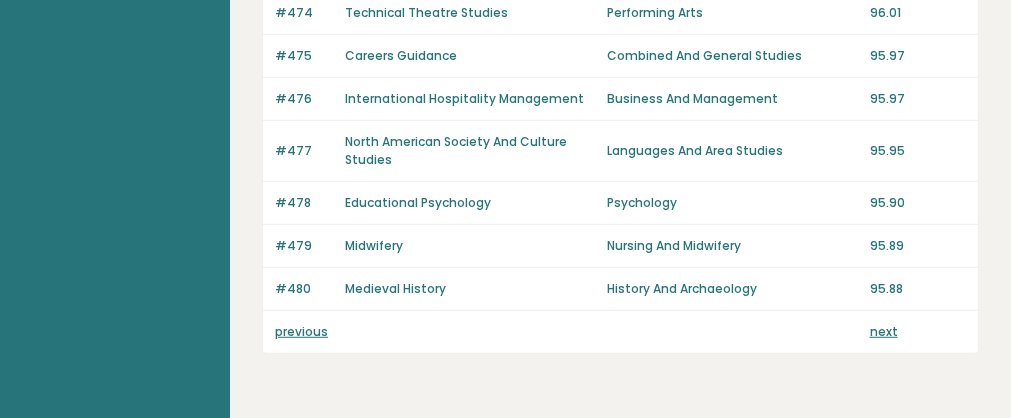 scroll, scrollTop: 1729, scrollLeft: 0, axis: vertical 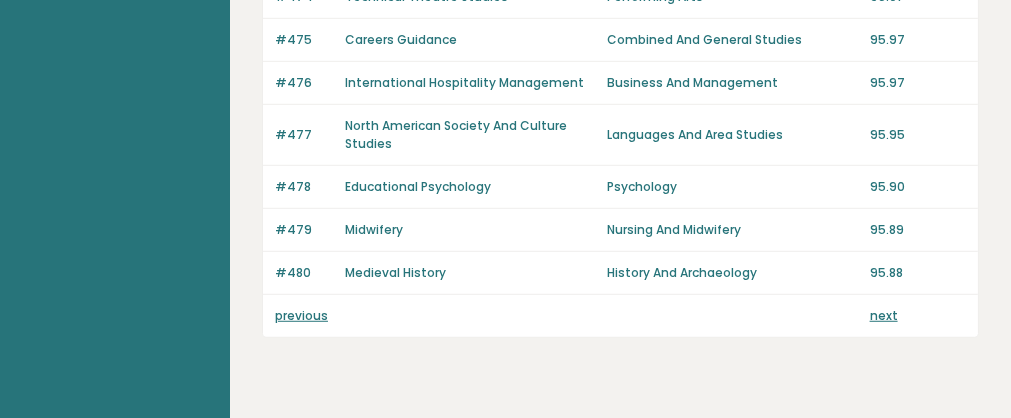 click on "next" at bounding box center [884, 315] 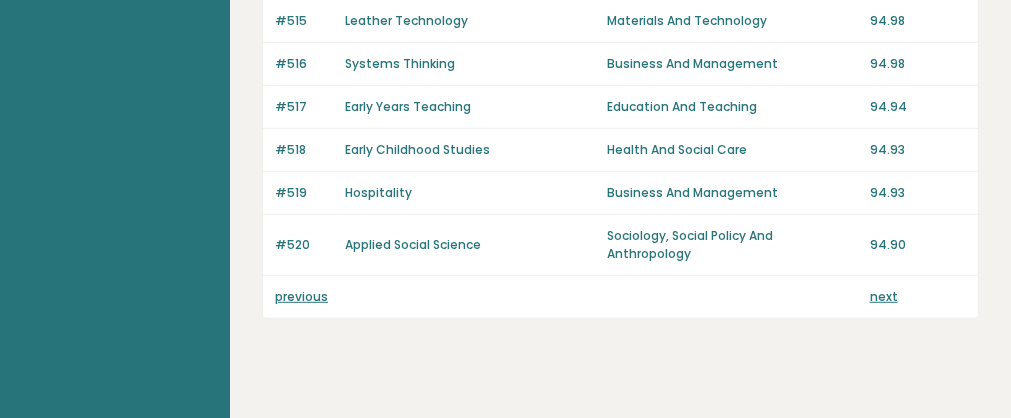 scroll, scrollTop: 1747, scrollLeft: 0, axis: vertical 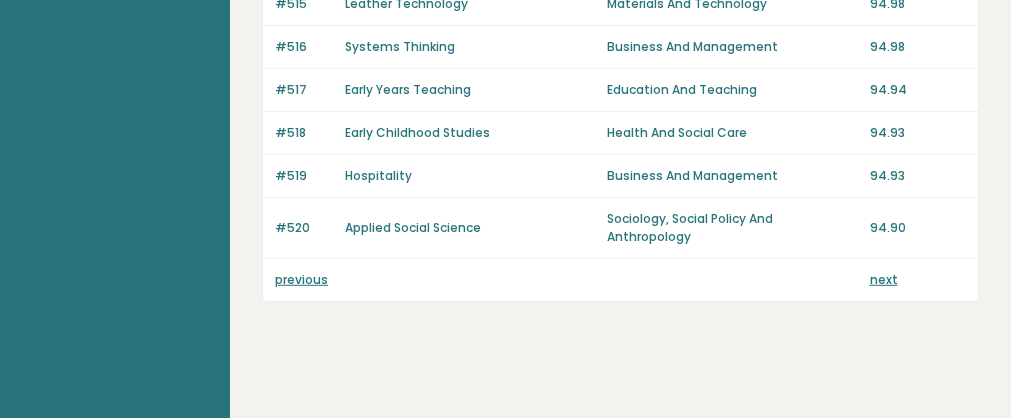 click on "next" at bounding box center [884, 279] 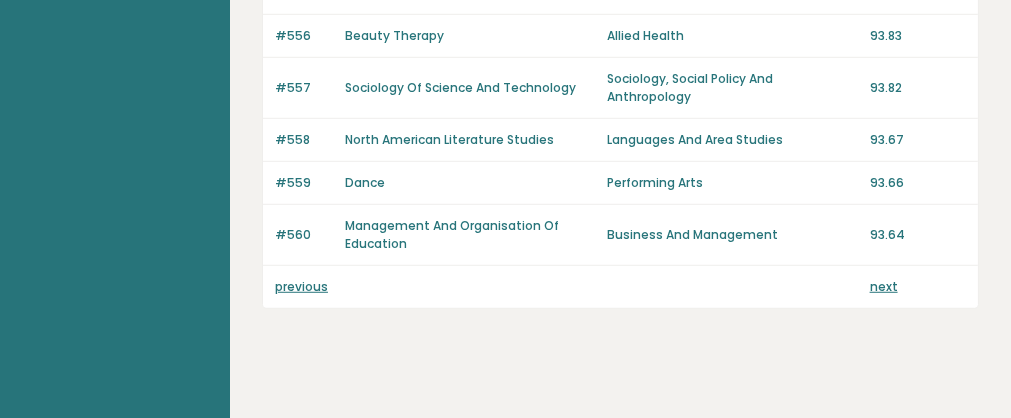 scroll, scrollTop: 1801, scrollLeft: 0, axis: vertical 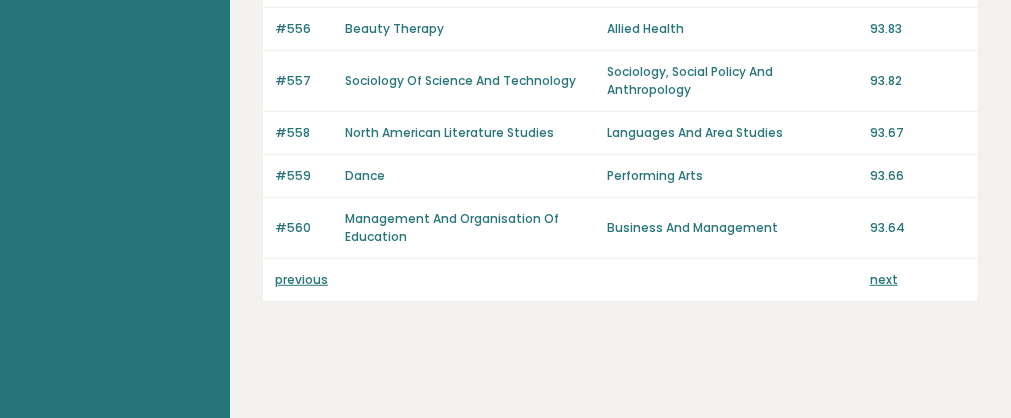 click on "next" at bounding box center [884, 279] 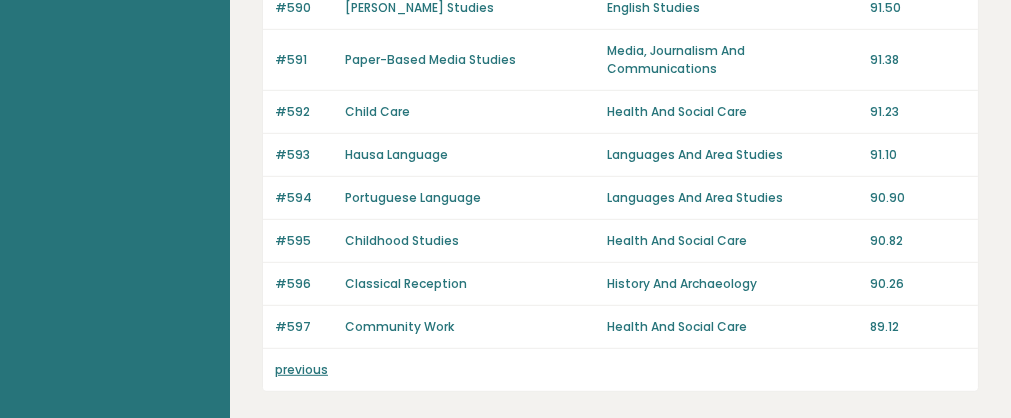 scroll, scrollTop: 1601, scrollLeft: 0, axis: vertical 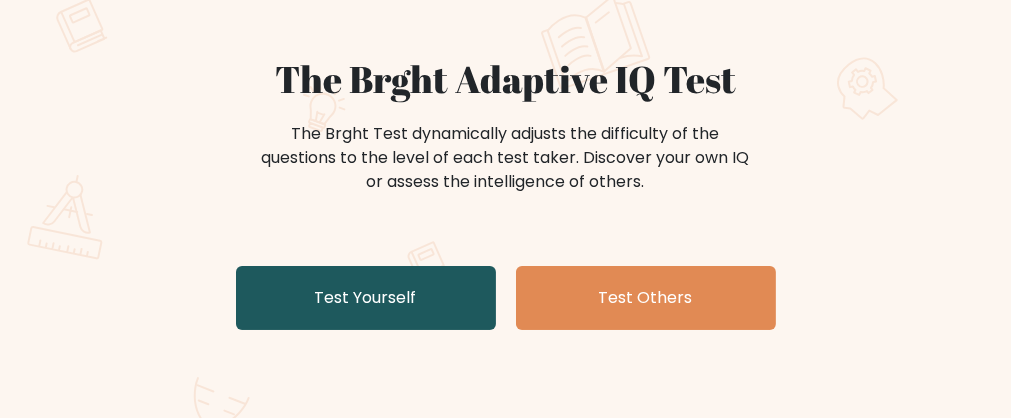 click on "Test Yourself" at bounding box center (366, 298) 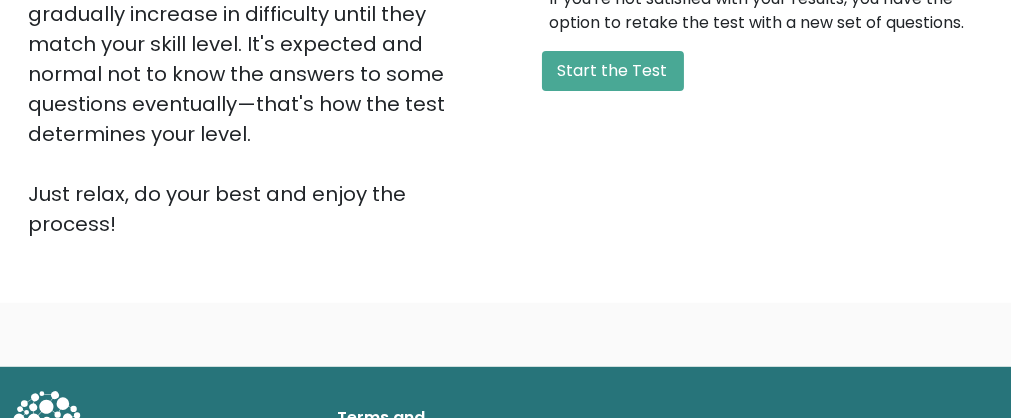 scroll, scrollTop: 616, scrollLeft: 0, axis: vertical 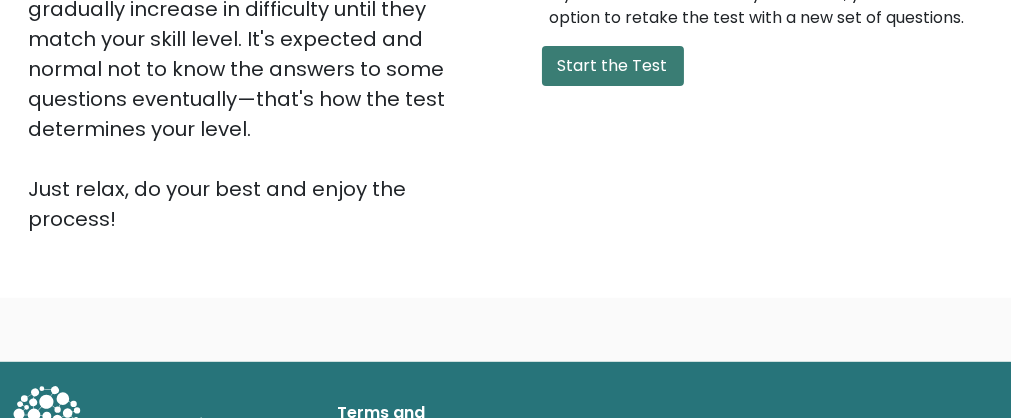 click on "Start the Test" at bounding box center [613, 66] 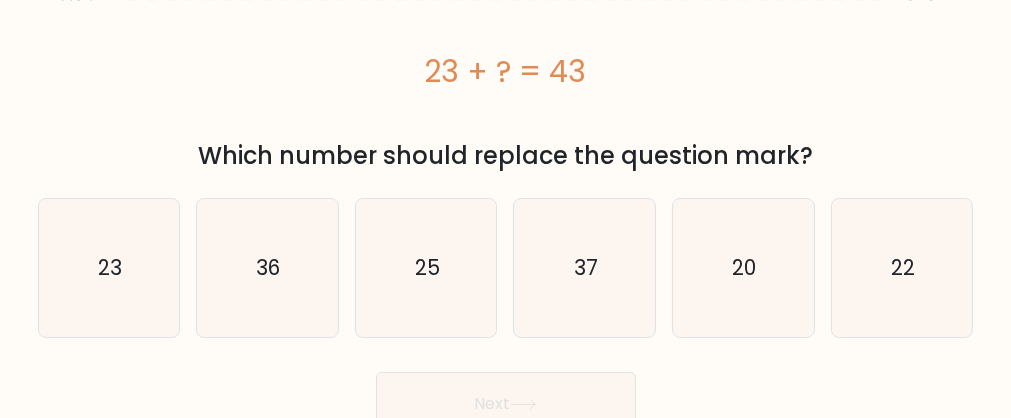 scroll, scrollTop: 47, scrollLeft: 0, axis: vertical 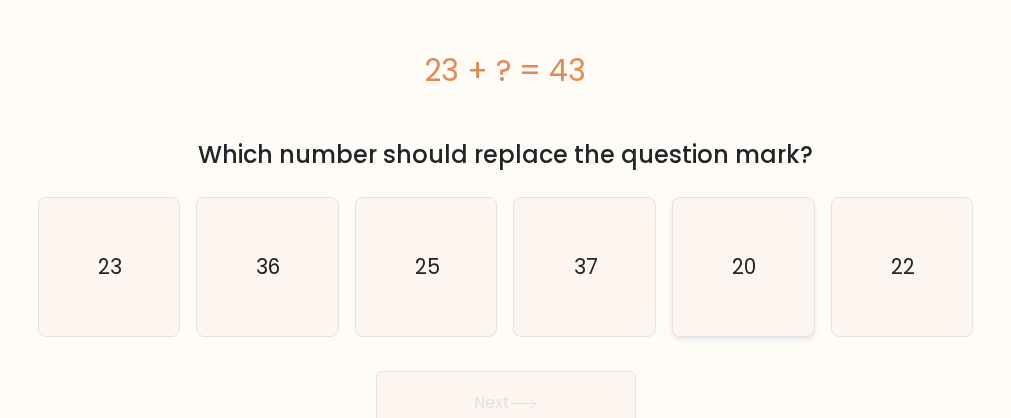 click on "20" 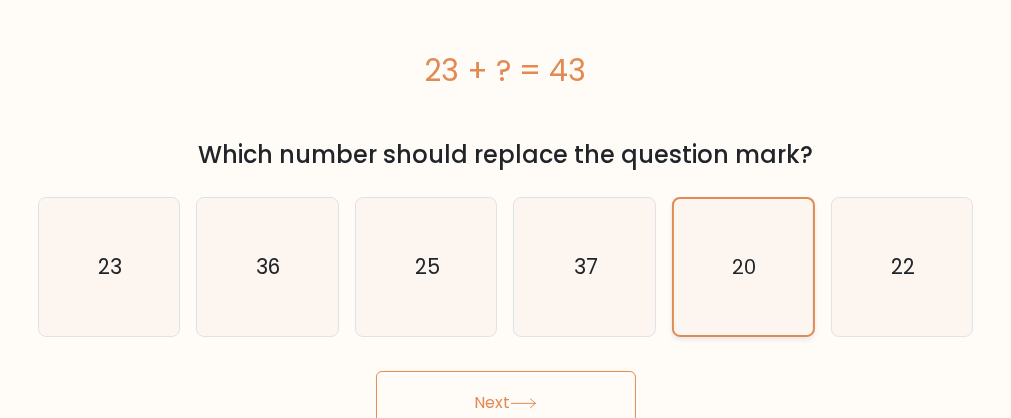 scroll, scrollTop: 62, scrollLeft: 0, axis: vertical 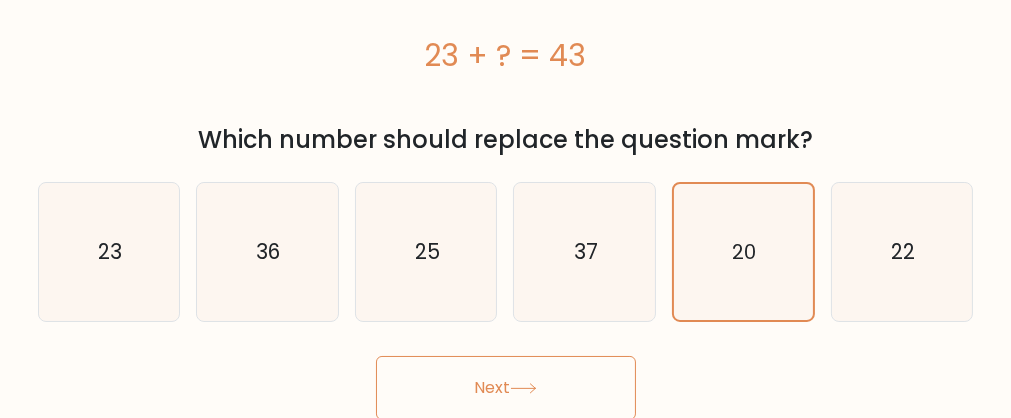 click on "Next" at bounding box center (506, 388) 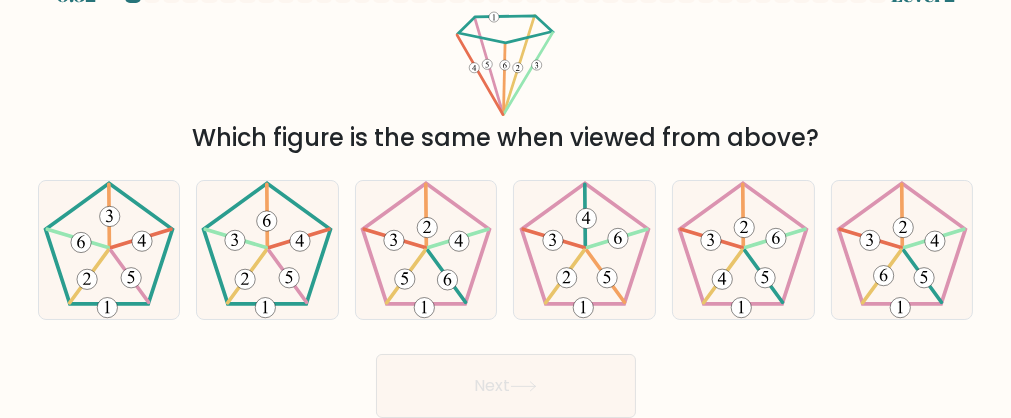 scroll, scrollTop: 43, scrollLeft: 0, axis: vertical 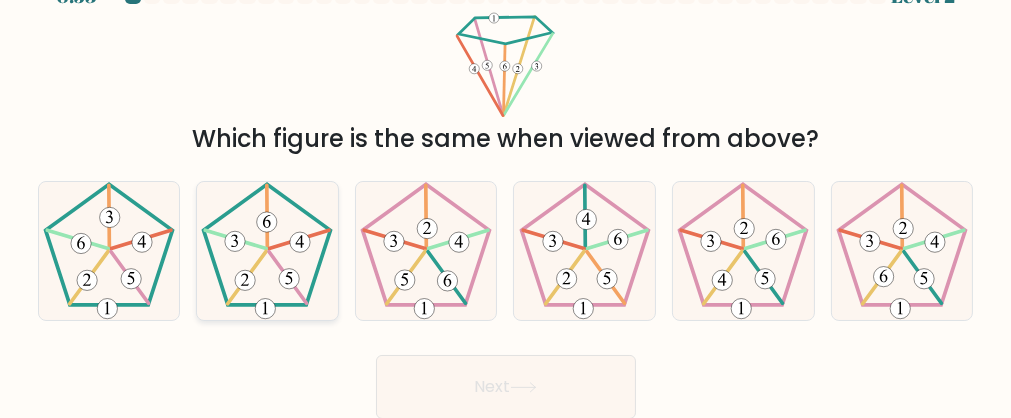 click 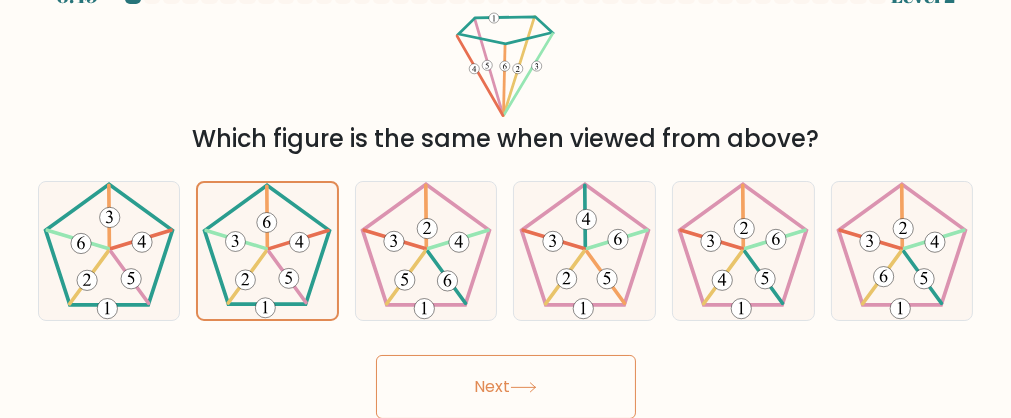 click on "Next" at bounding box center (506, 387) 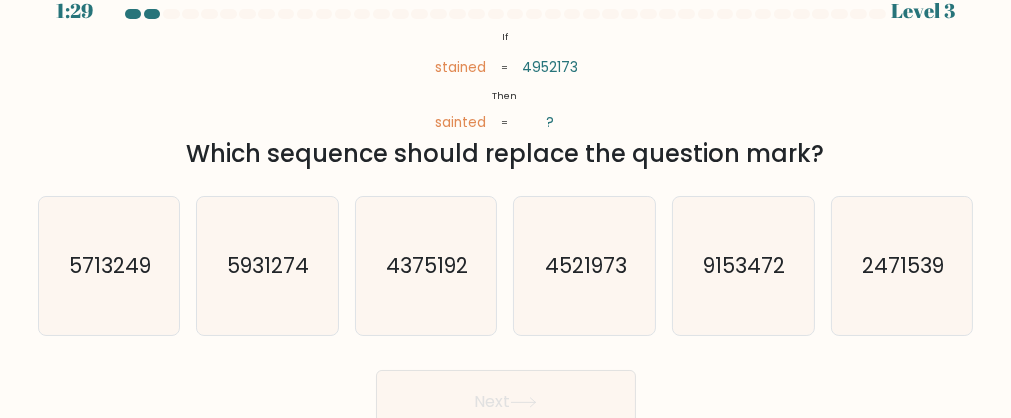 scroll, scrollTop: 28, scrollLeft: 0, axis: vertical 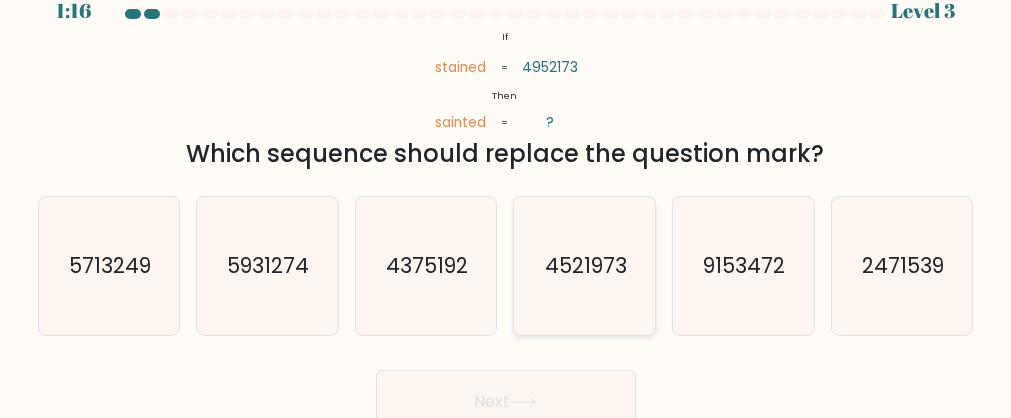 click on "4521973" 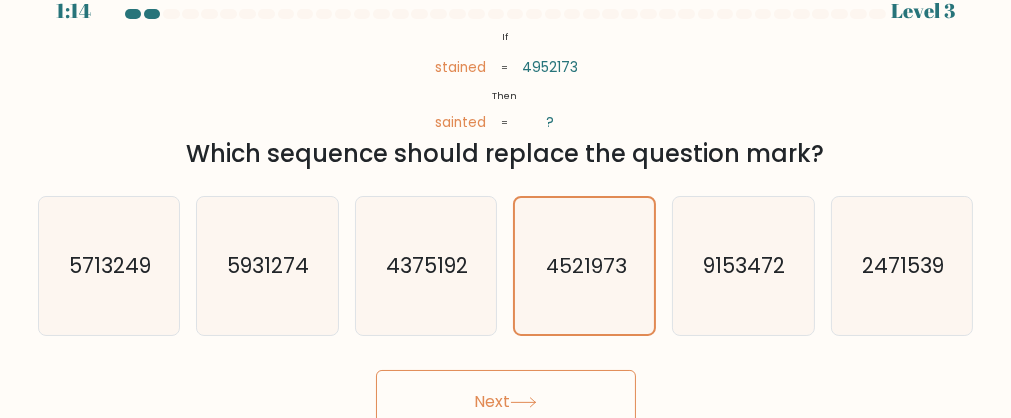click on "Next" at bounding box center (506, 402) 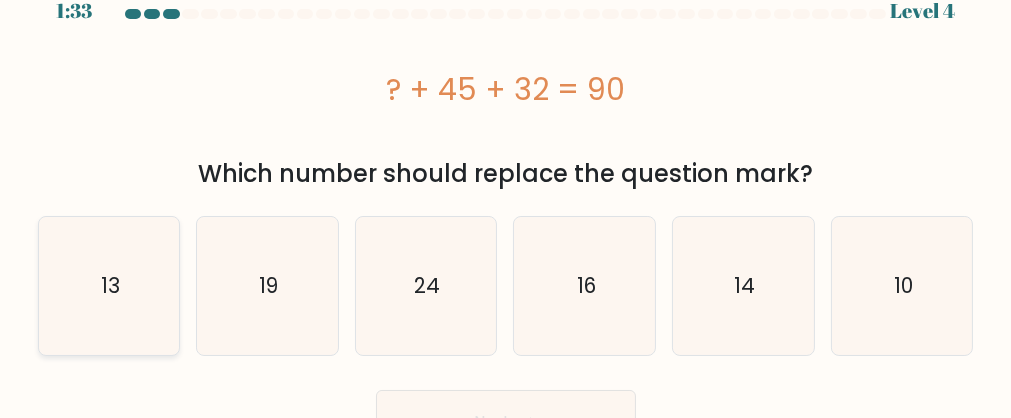 click on "13" 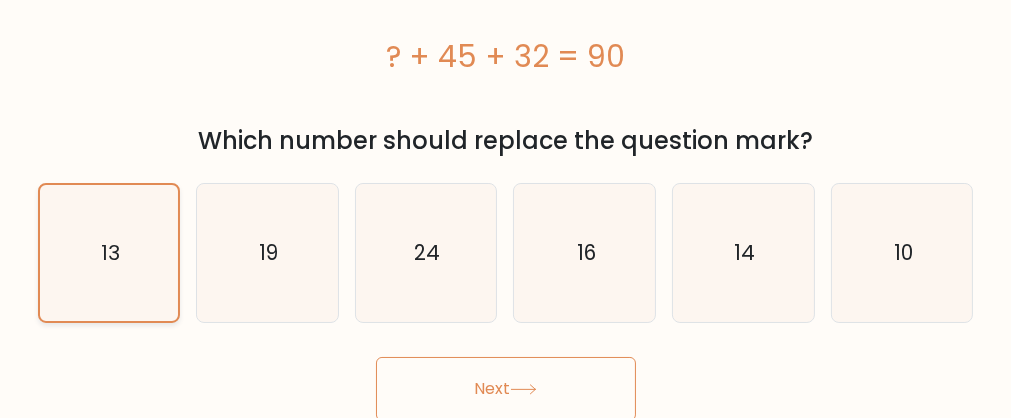 scroll, scrollTop: 62, scrollLeft: 0, axis: vertical 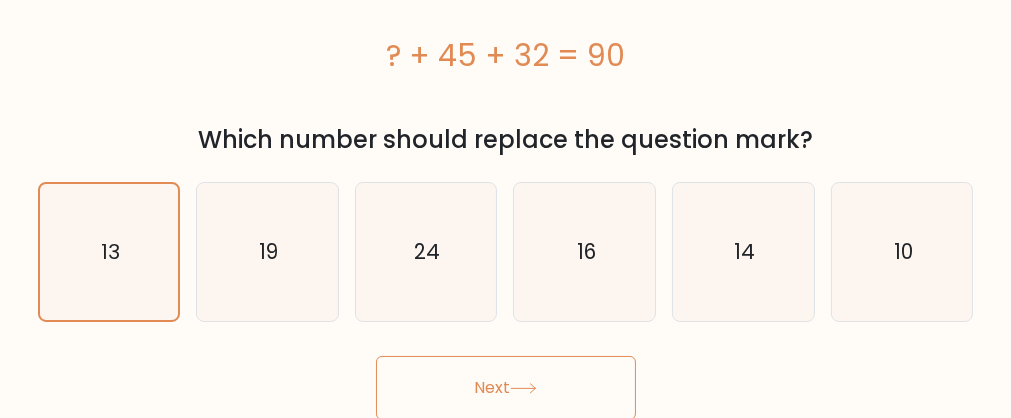click on "Next" at bounding box center [506, 388] 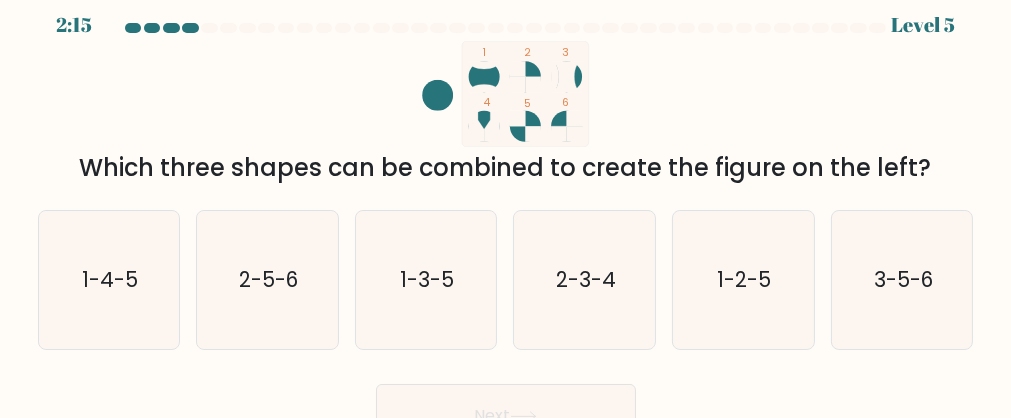 scroll, scrollTop: 19, scrollLeft: 0, axis: vertical 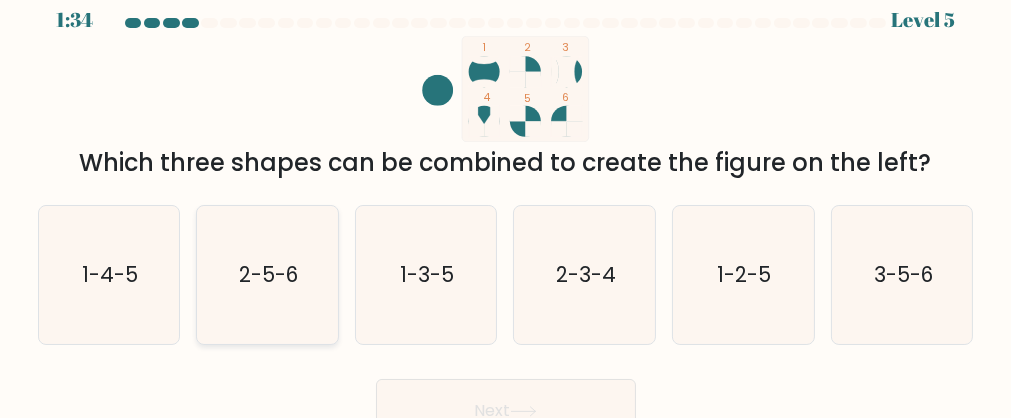 click on "2-5-6" 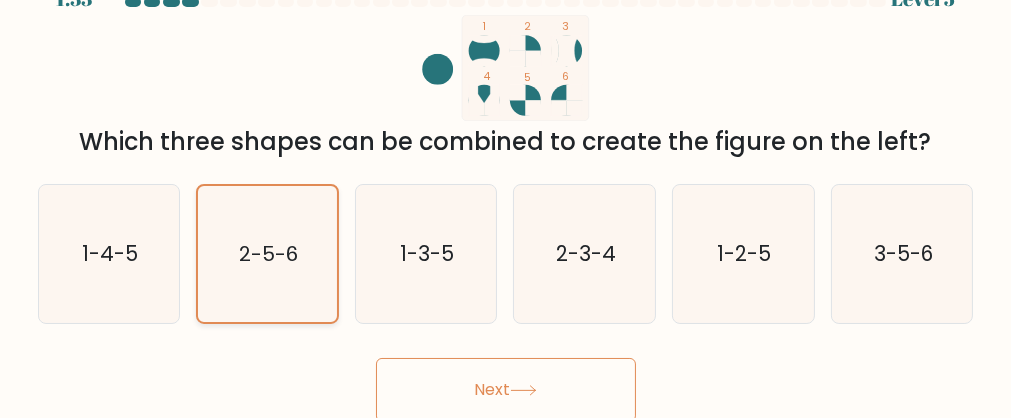 scroll, scrollTop: 41, scrollLeft: 0, axis: vertical 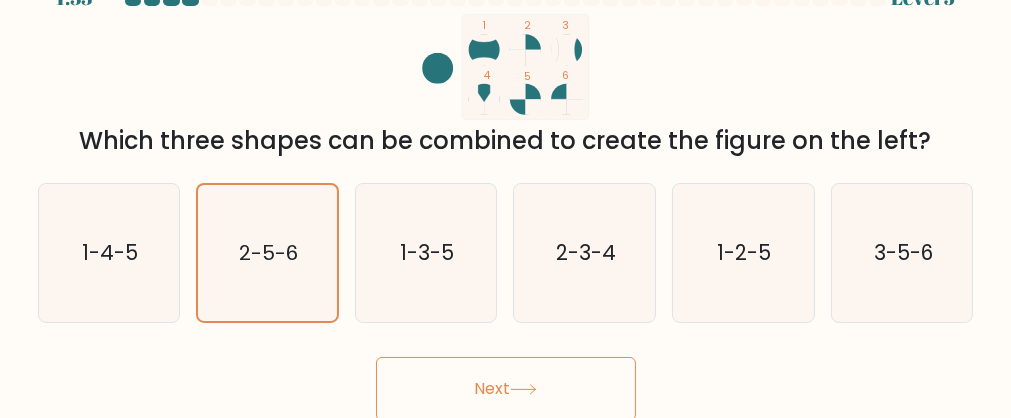 click on "Next" at bounding box center (506, 389) 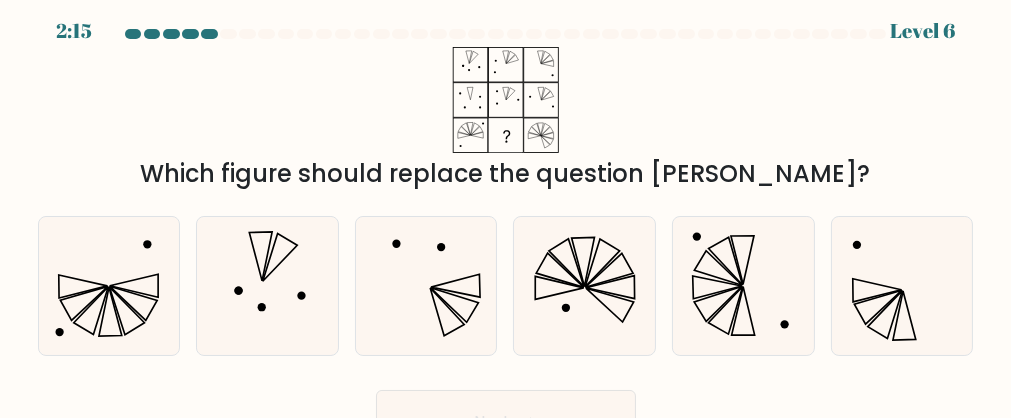 scroll, scrollTop: 0, scrollLeft: 0, axis: both 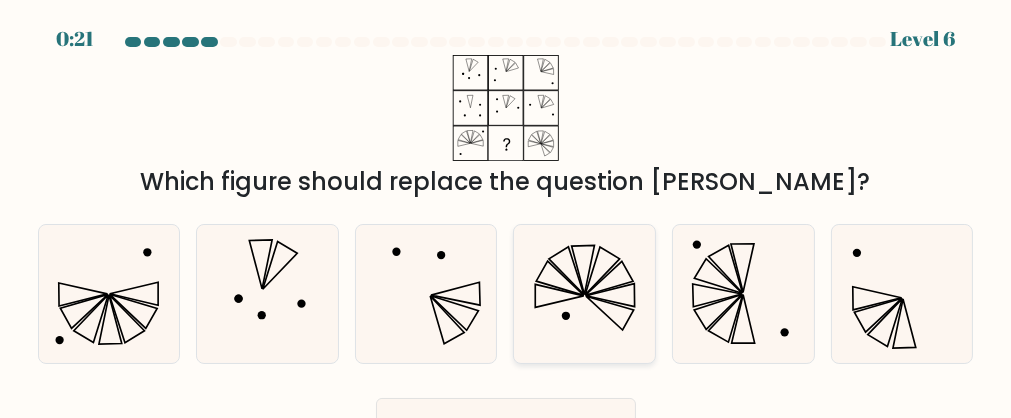 click 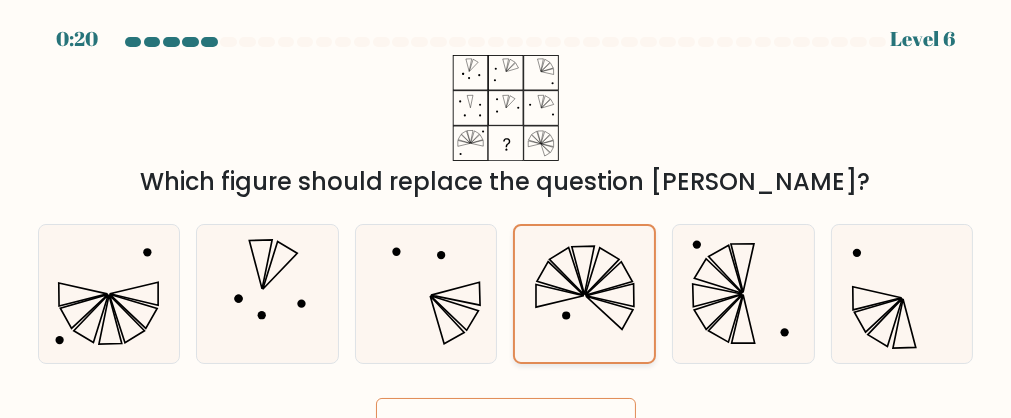 scroll, scrollTop: 43, scrollLeft: 0, axis: vertical 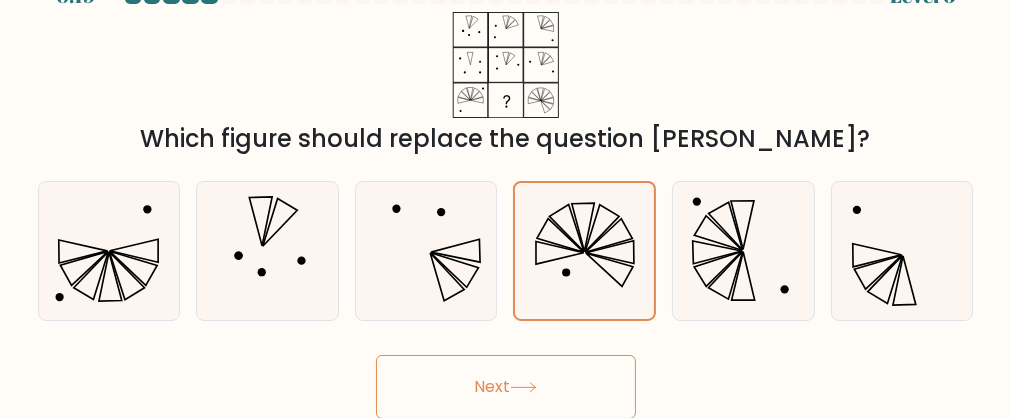 click on "Next" at bounding box center (506, 387) 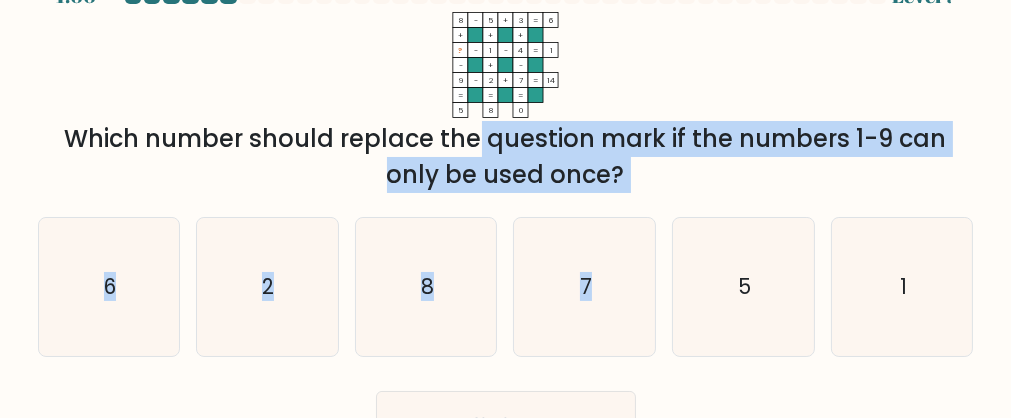 drag, startPoint x: 314, startPoint y: 137, endPoint x: 672, endPoint y: 195, distance: 362.66788 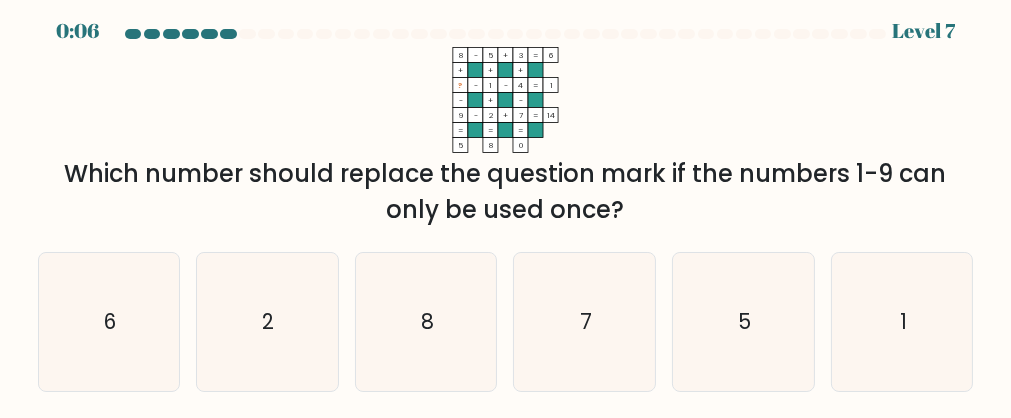 scroll, scrollTop: 43, scrollLeft: 0, axis: vertical 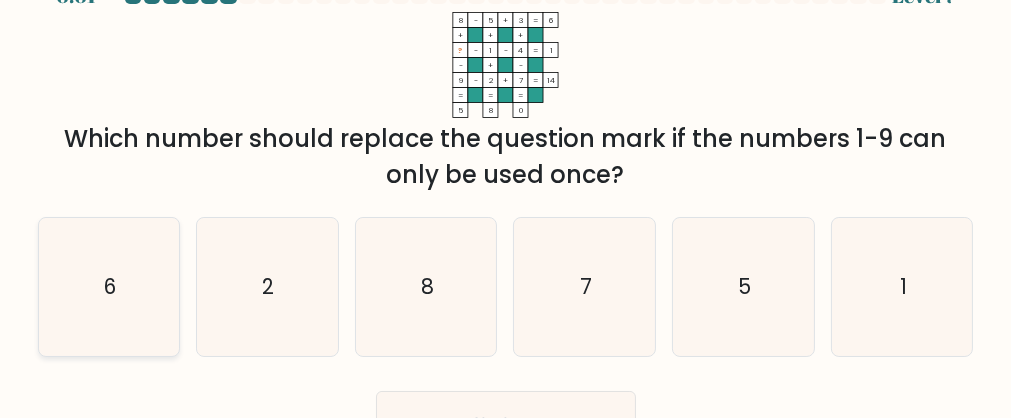click on "6" 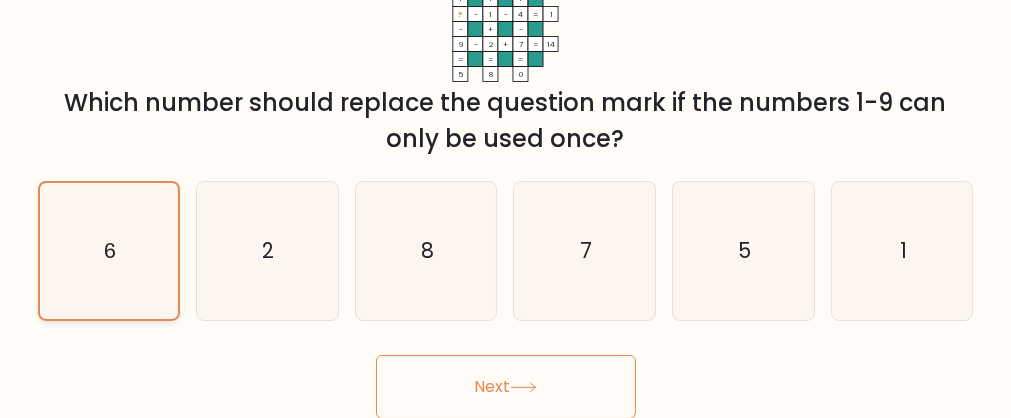 scroll, scrollTop: 79, scrollLeft: 0, axis: vertical 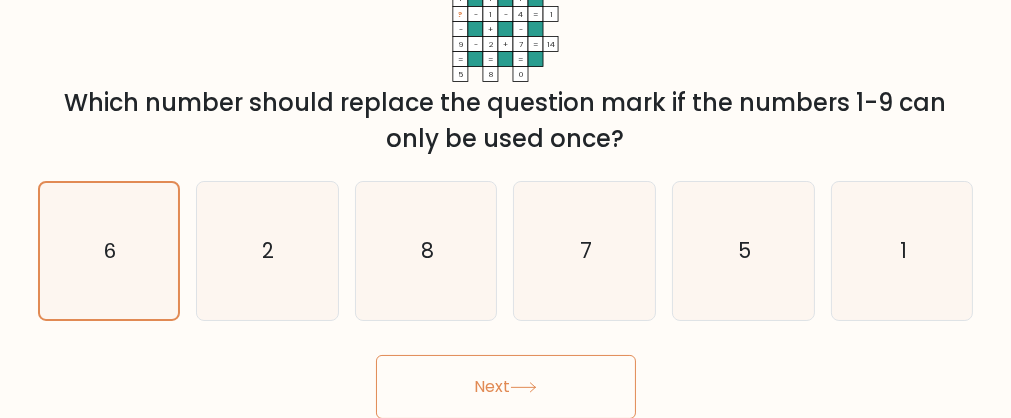 click on "Next" at bounding box center [506, 382] 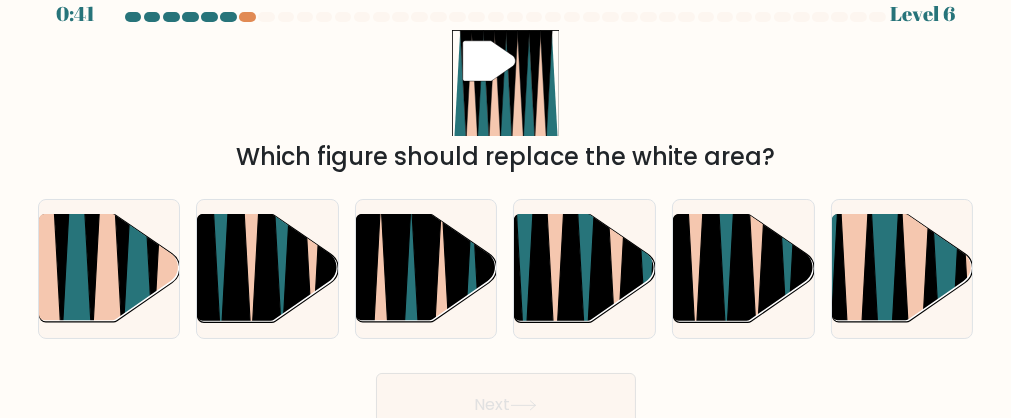 scroll, scrollTop: 31, scrollLeft: 0, axis: vertical 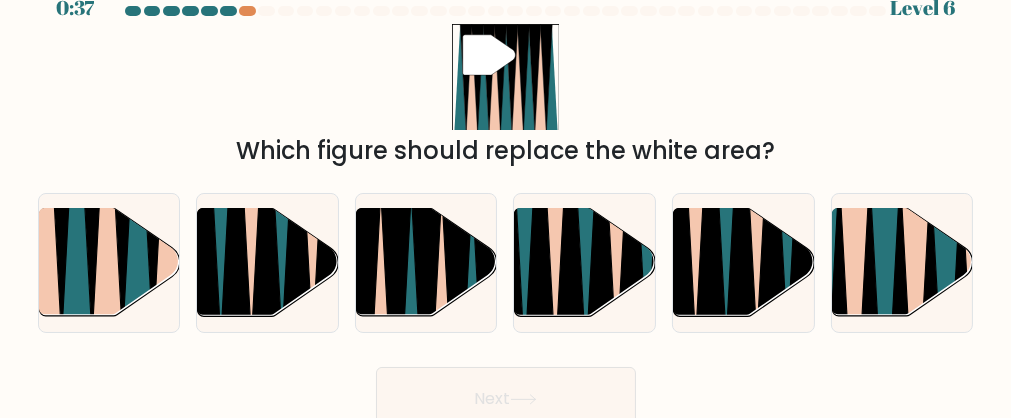 drag, startPoint x: 245, startPoint y: 138, endPoint x: 775, endPoint y: 146, distance: 530.06036 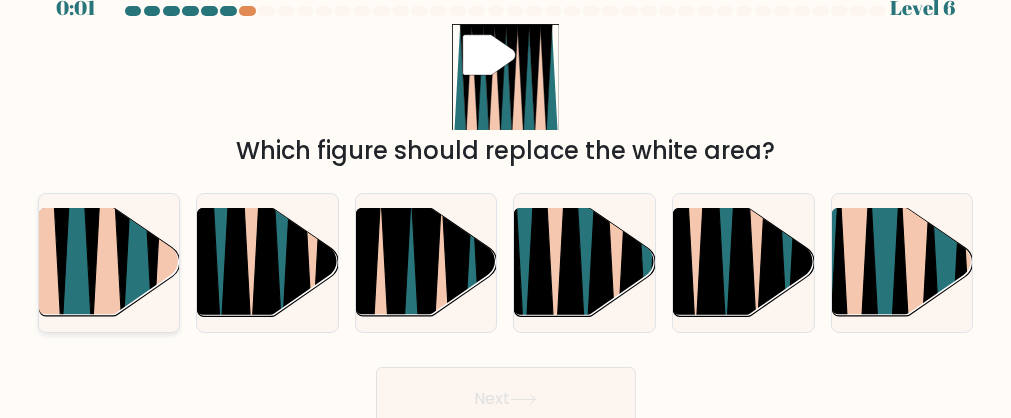 click 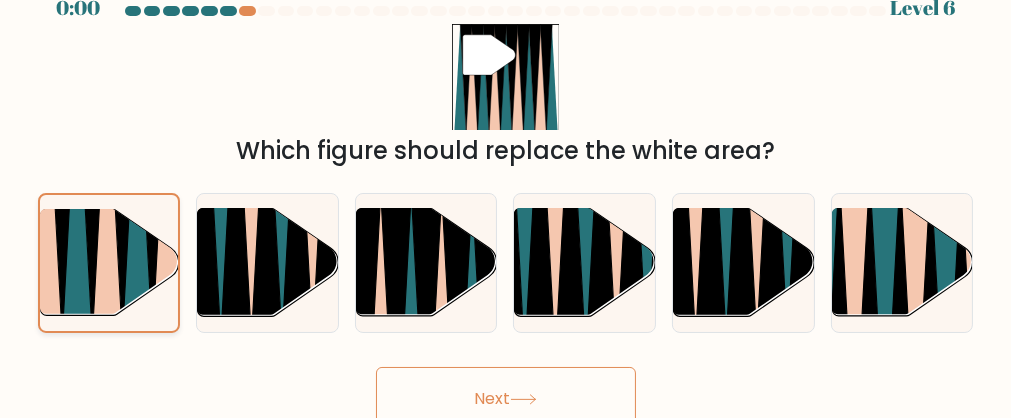 scroll, scrollTop: 43, scrollLeft: 0, axis: vertical 